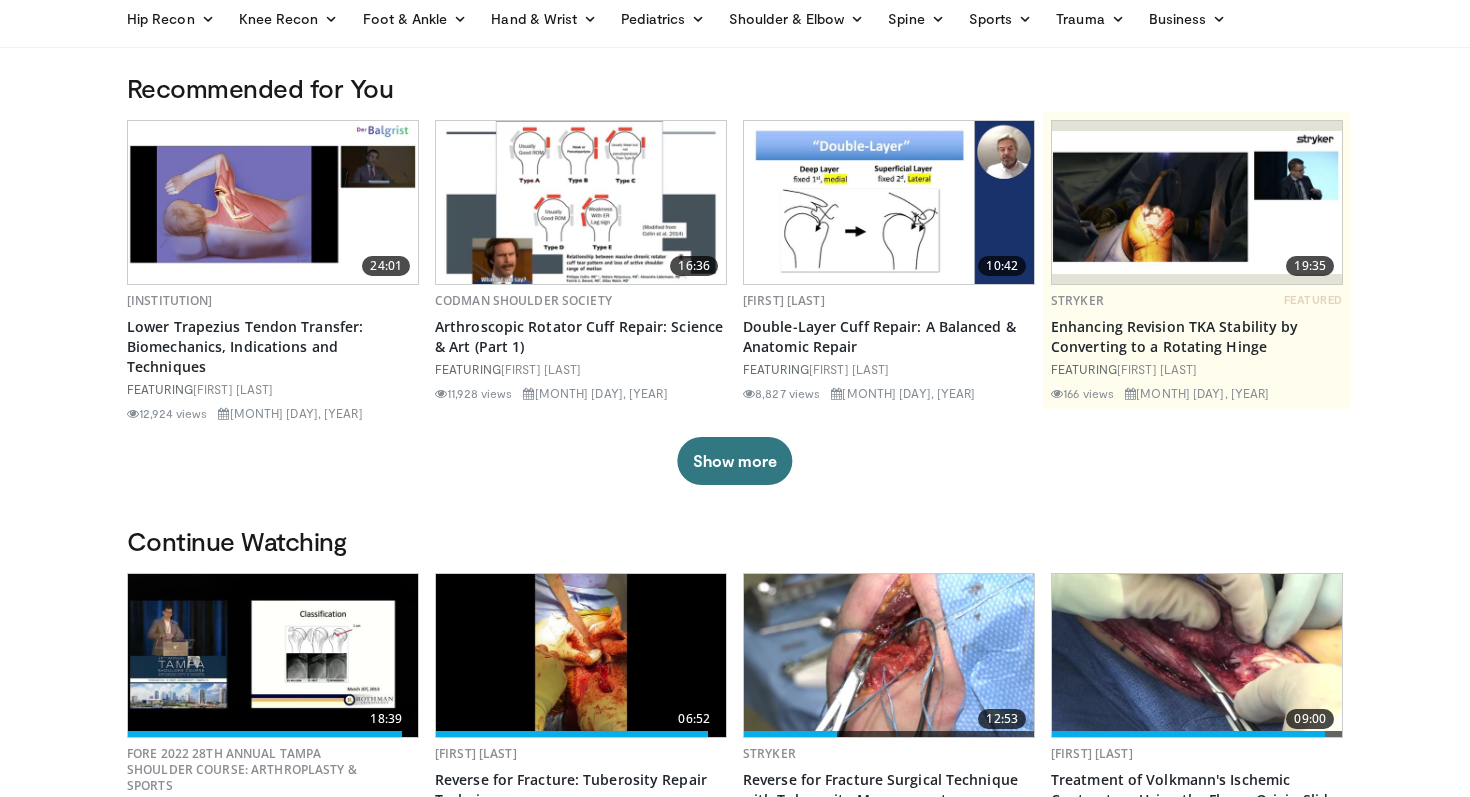 scroll, scrollTop: 0, scrollLeft: 0, axis: both 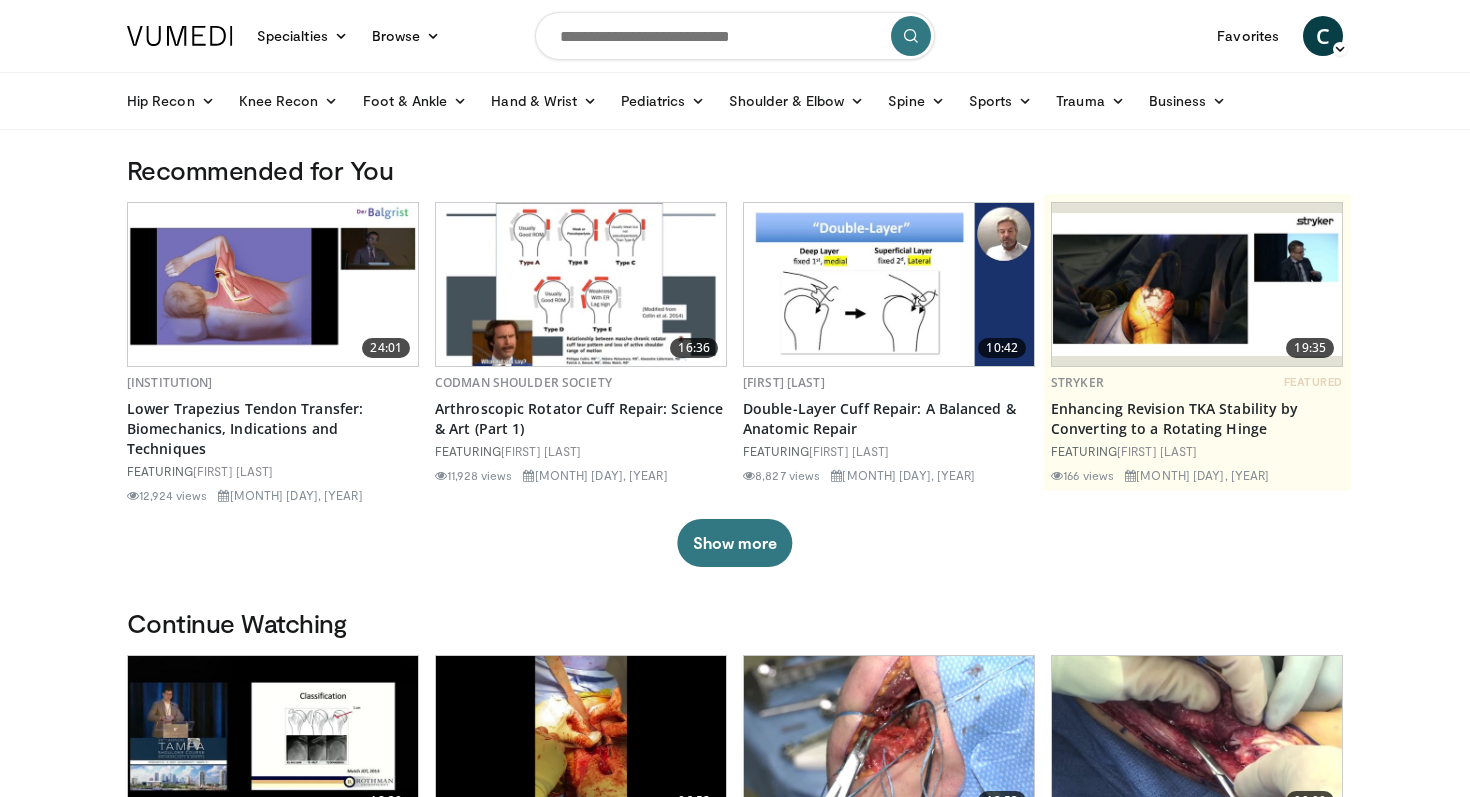 click at bounding box center (735, 36) 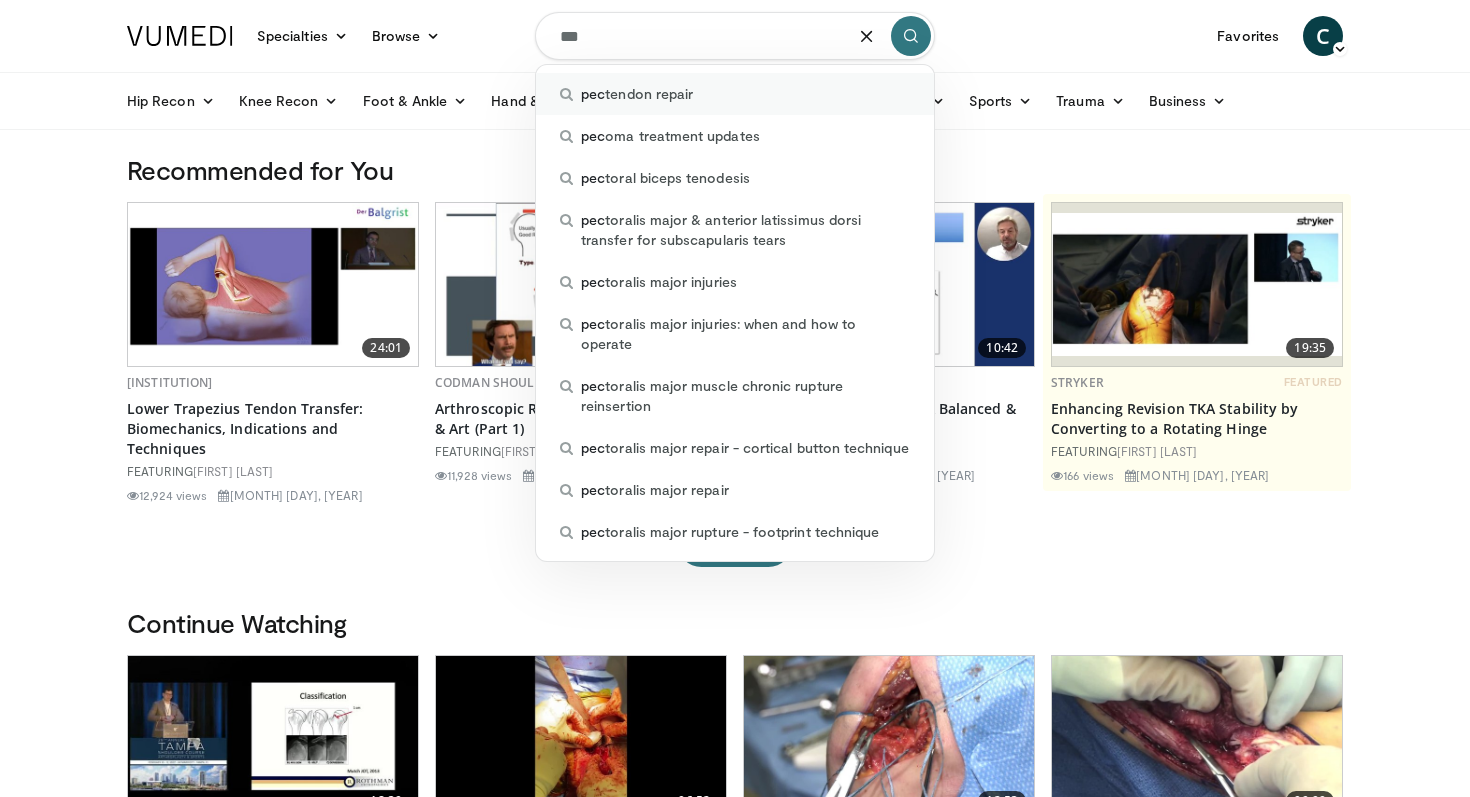 type on "***" 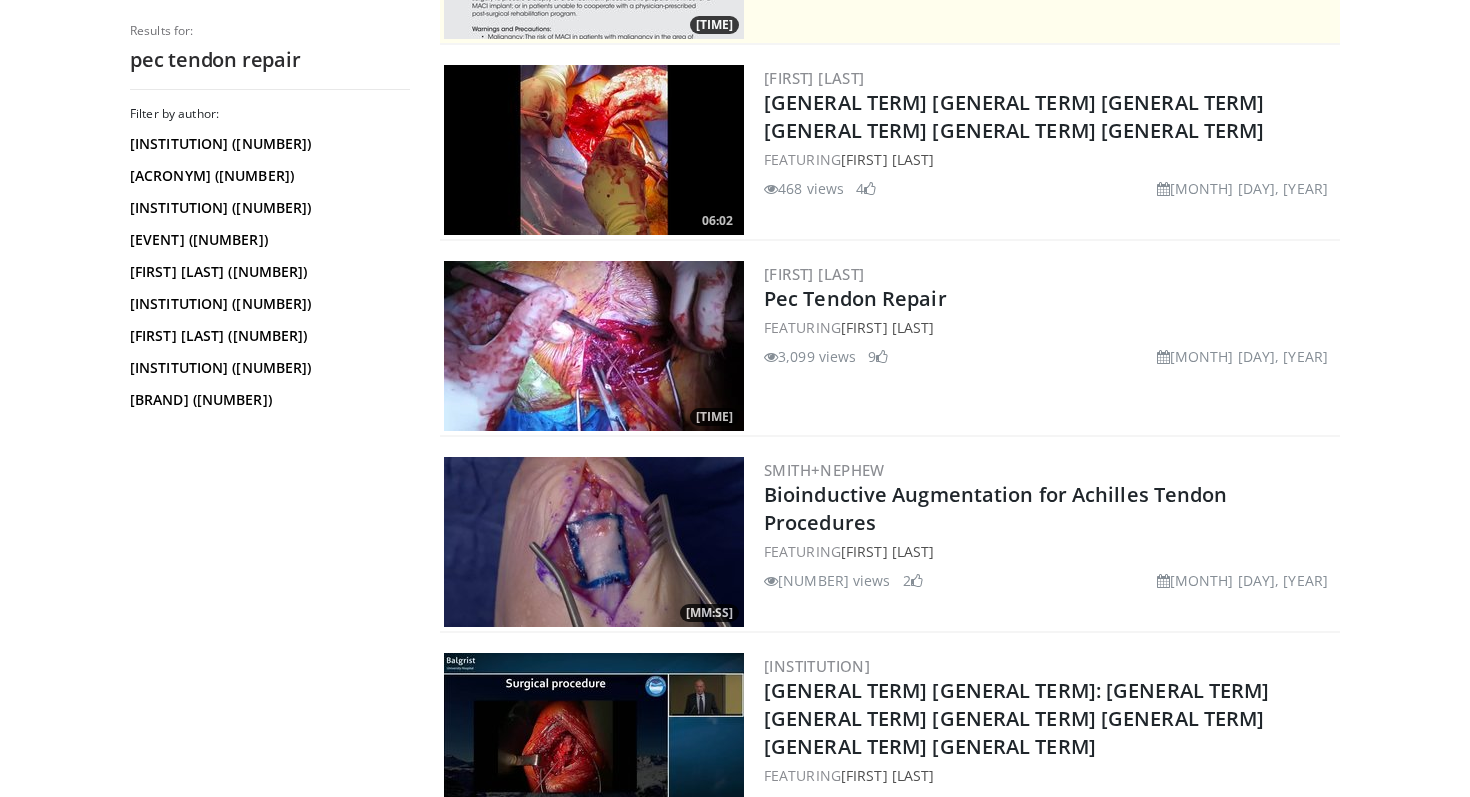 scroll, scrollTop: 552, scrollLeft: 0, axis: vertical 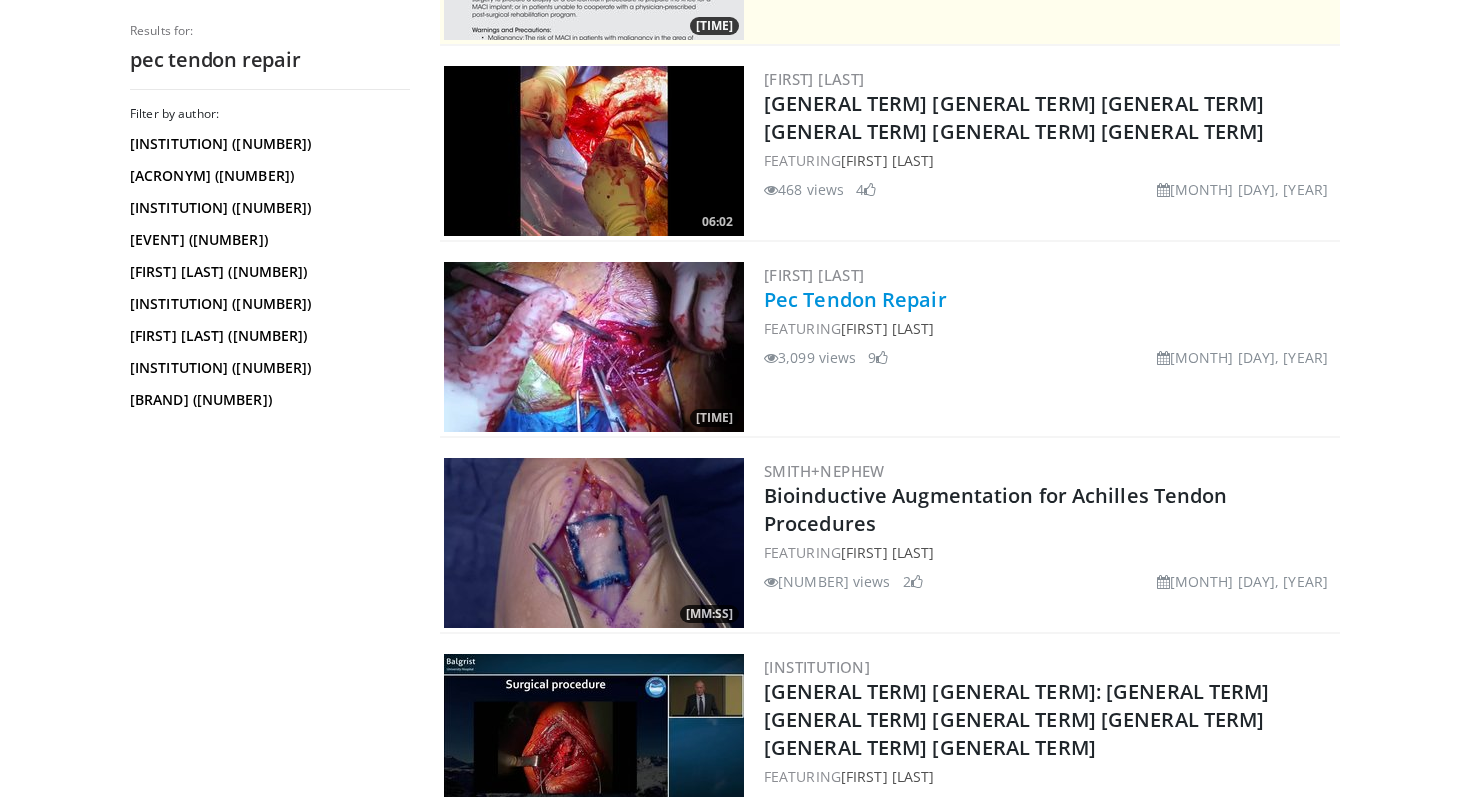 click on "Pec Tendon Repair" at bounding box center (855, 299) 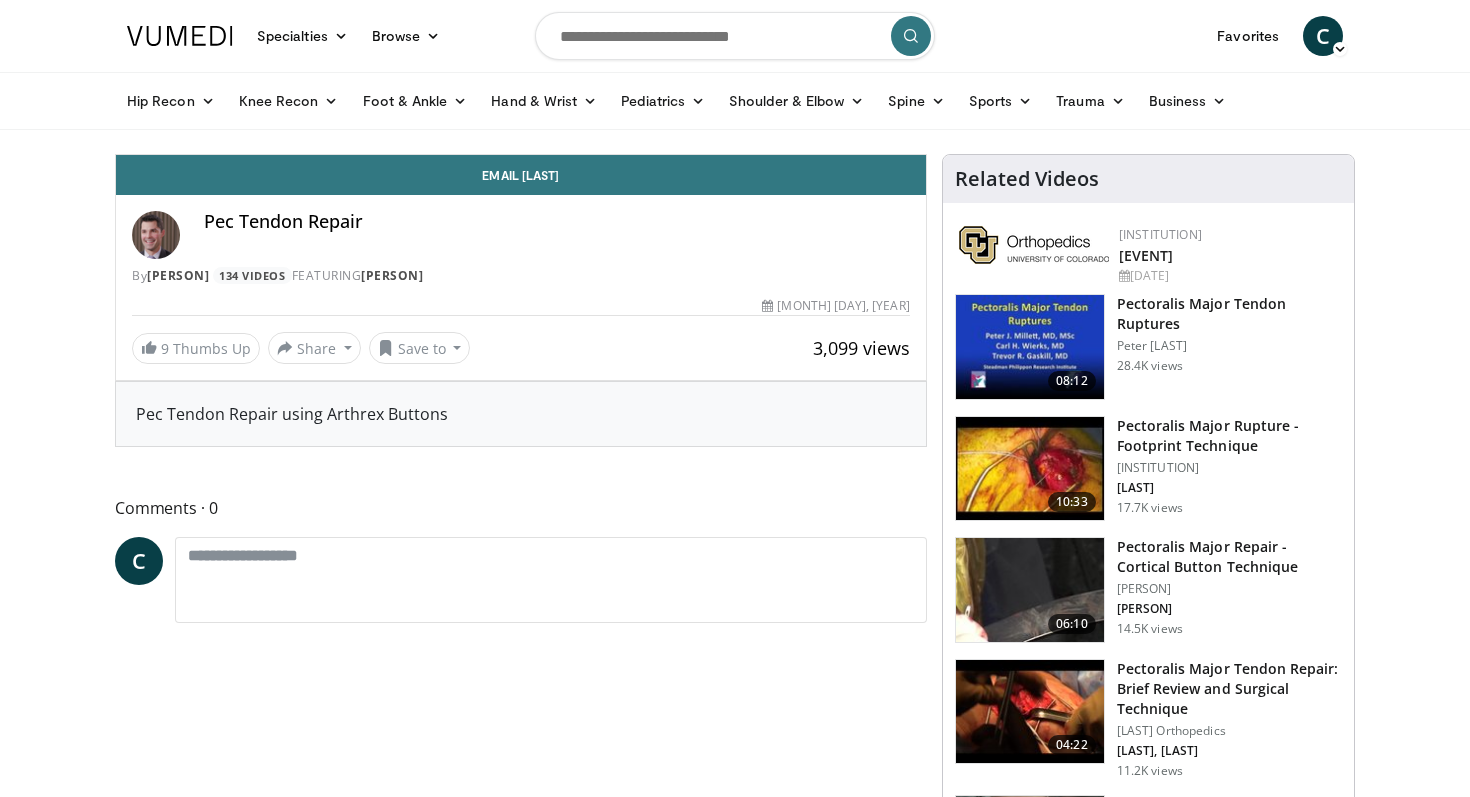 scroll, scrollTop: 0, scrollLeft: 0, axis: both 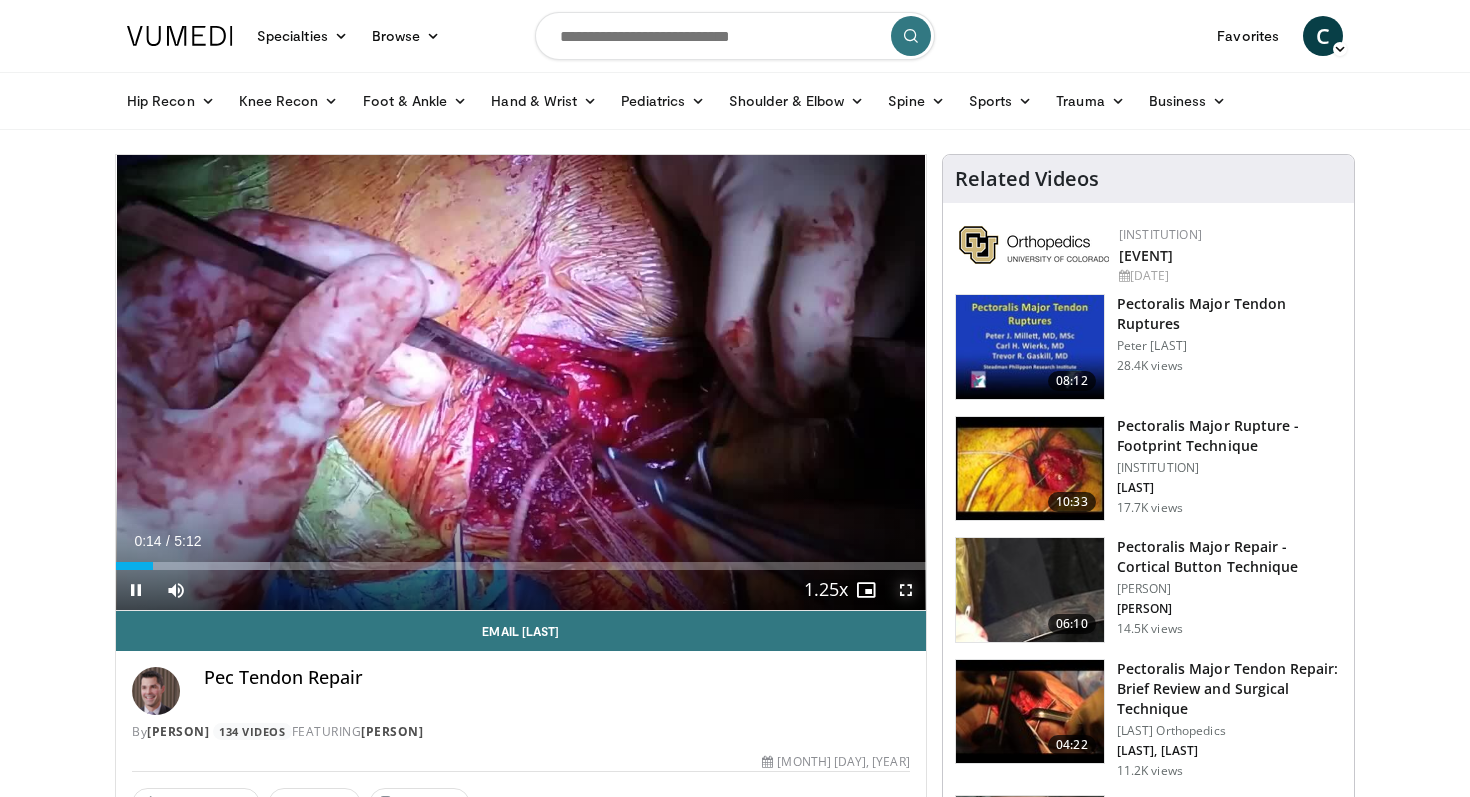 click at bounding box center [906, 590] 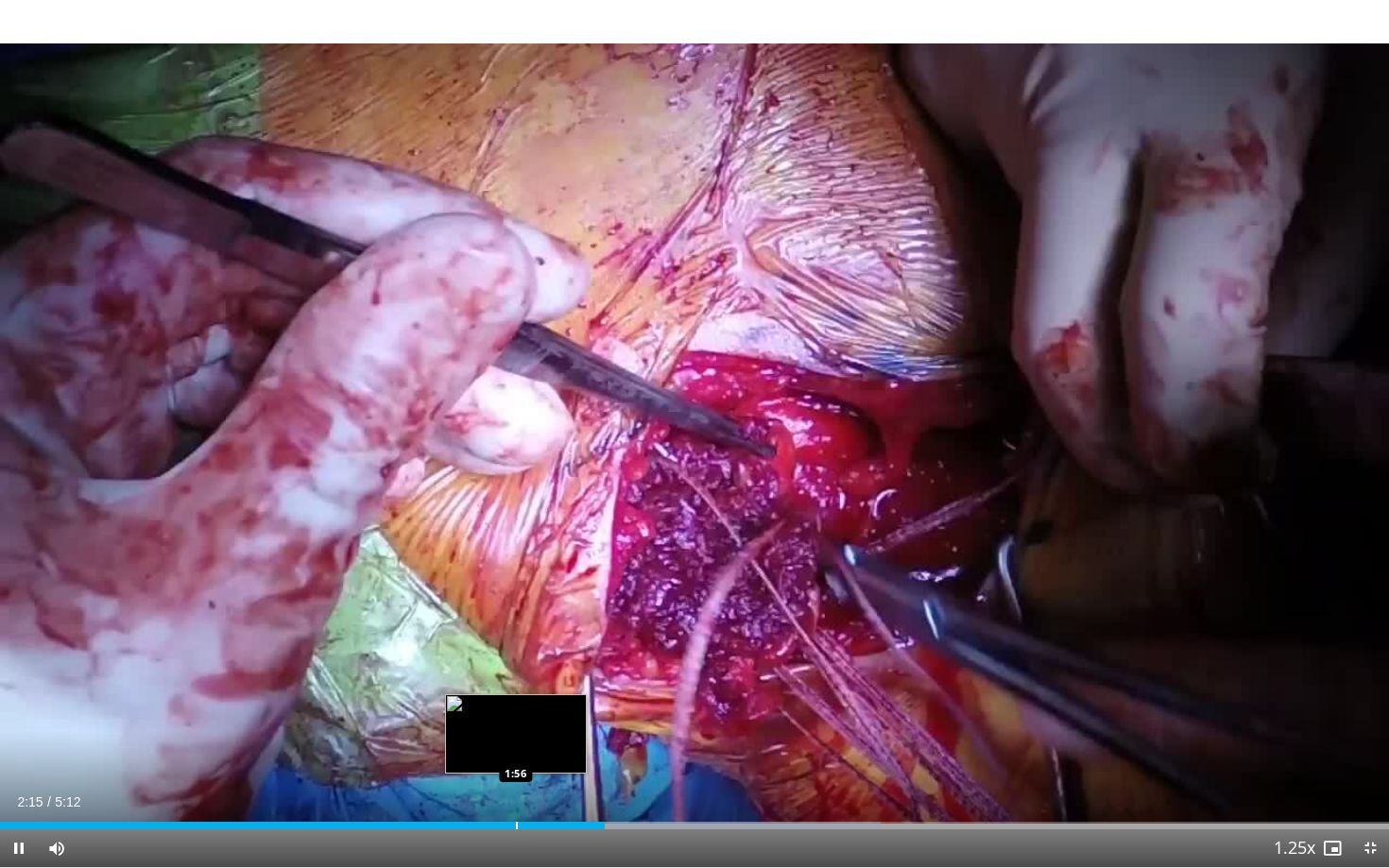 click at bounding box center [517, 825] 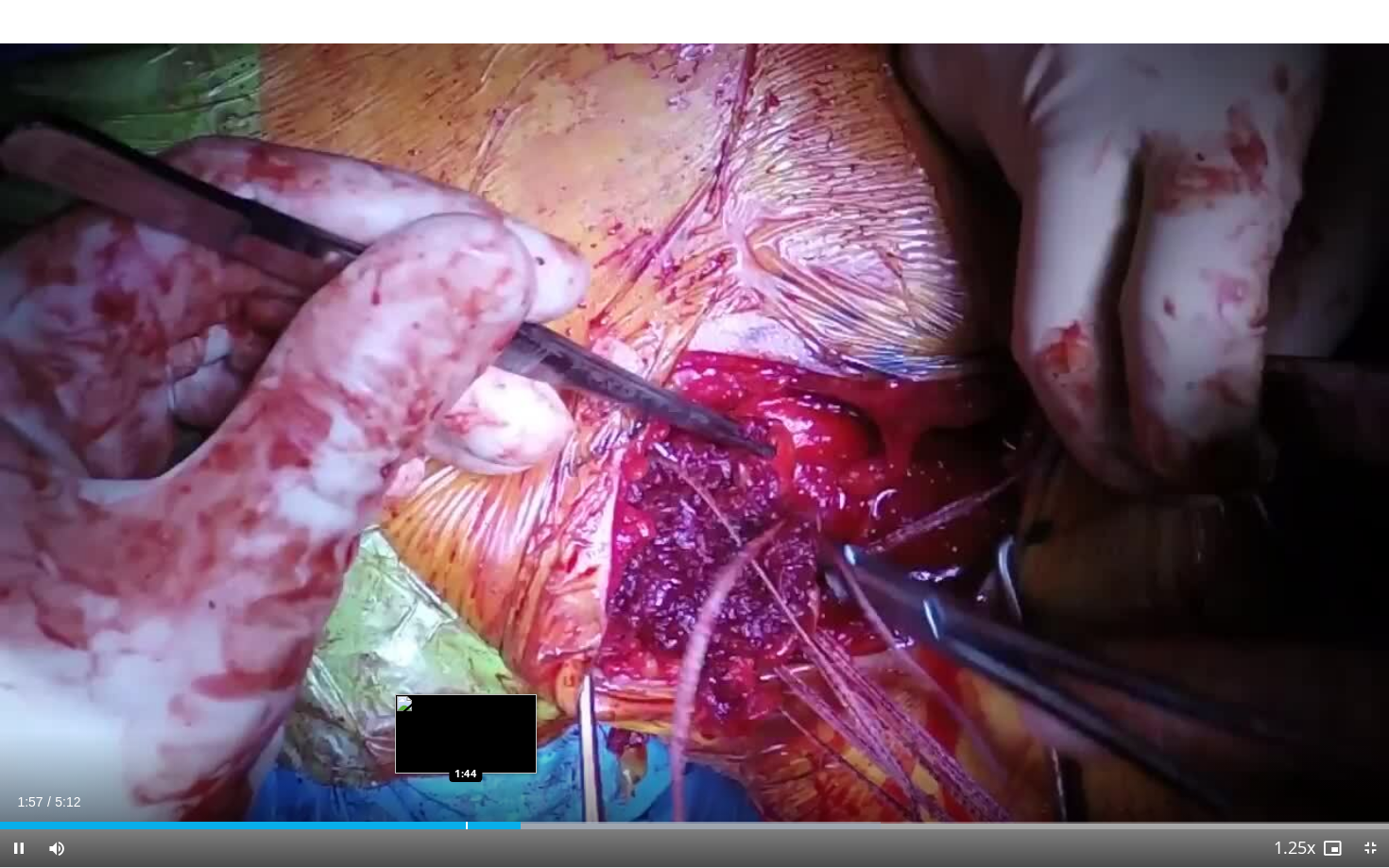 click at bounding box center [467, 825] 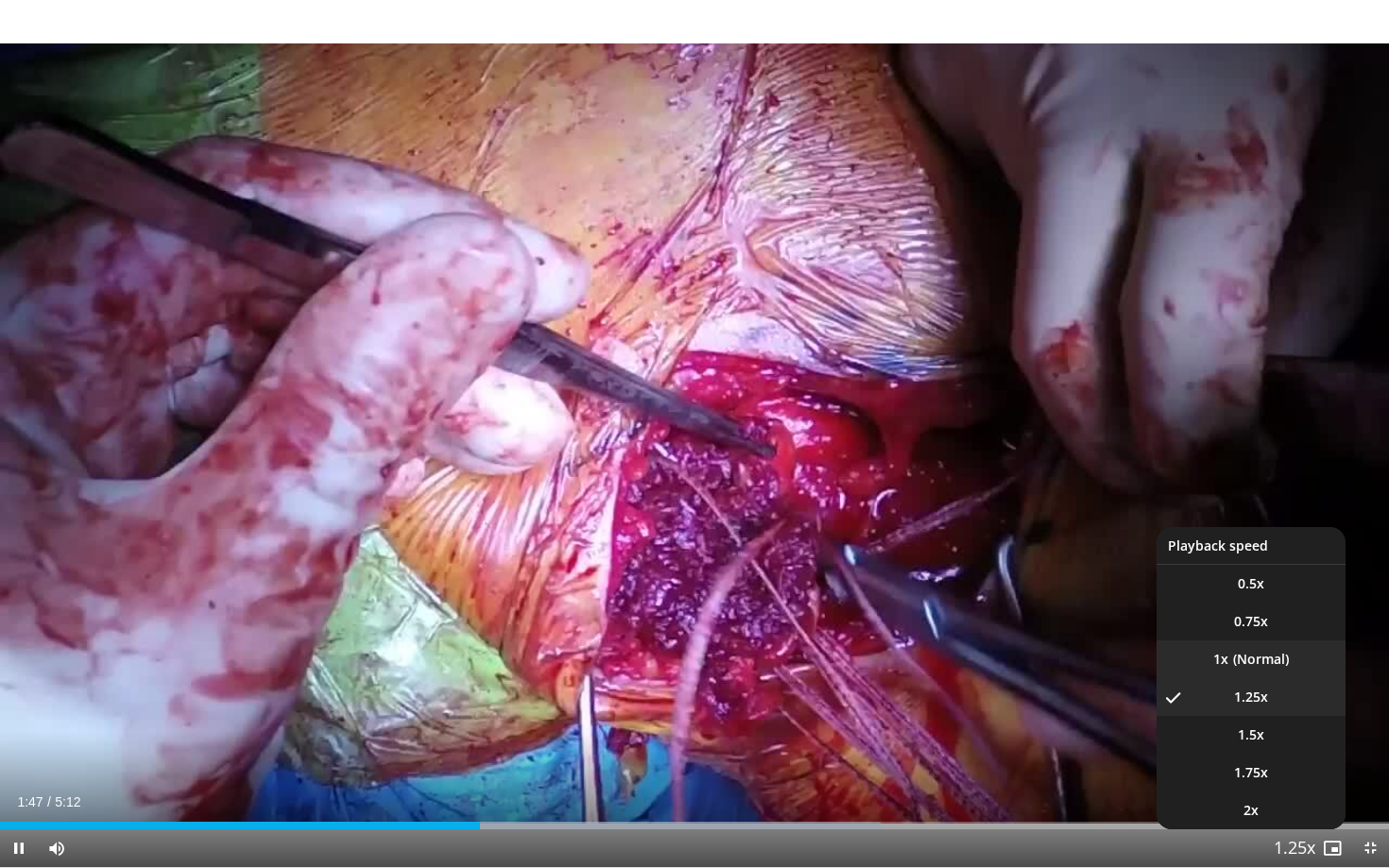 click on "1x" at bounding box center (1251, 659) 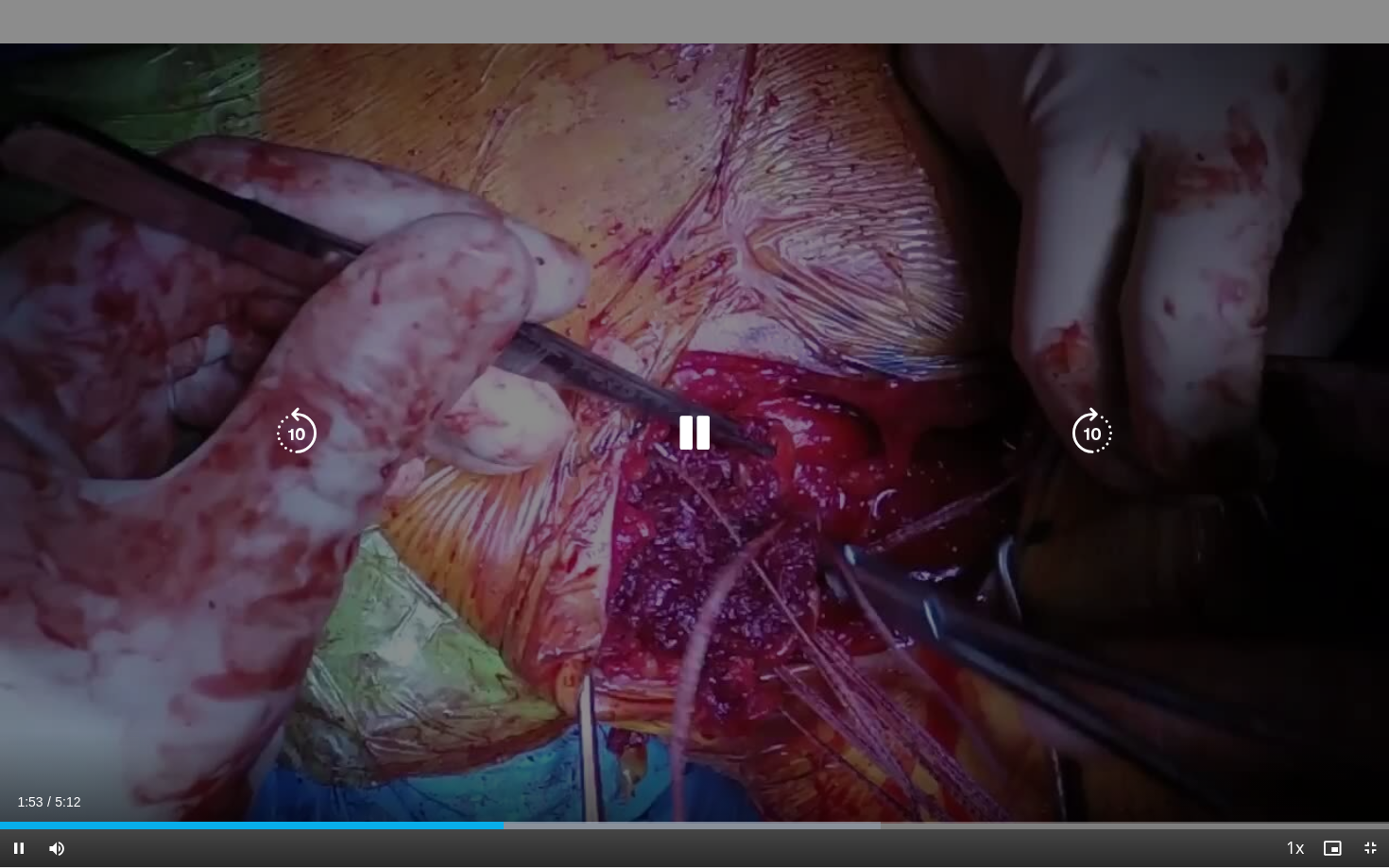 click on "10 seconds
Tap to unmute" at bounding box center [694, 434] 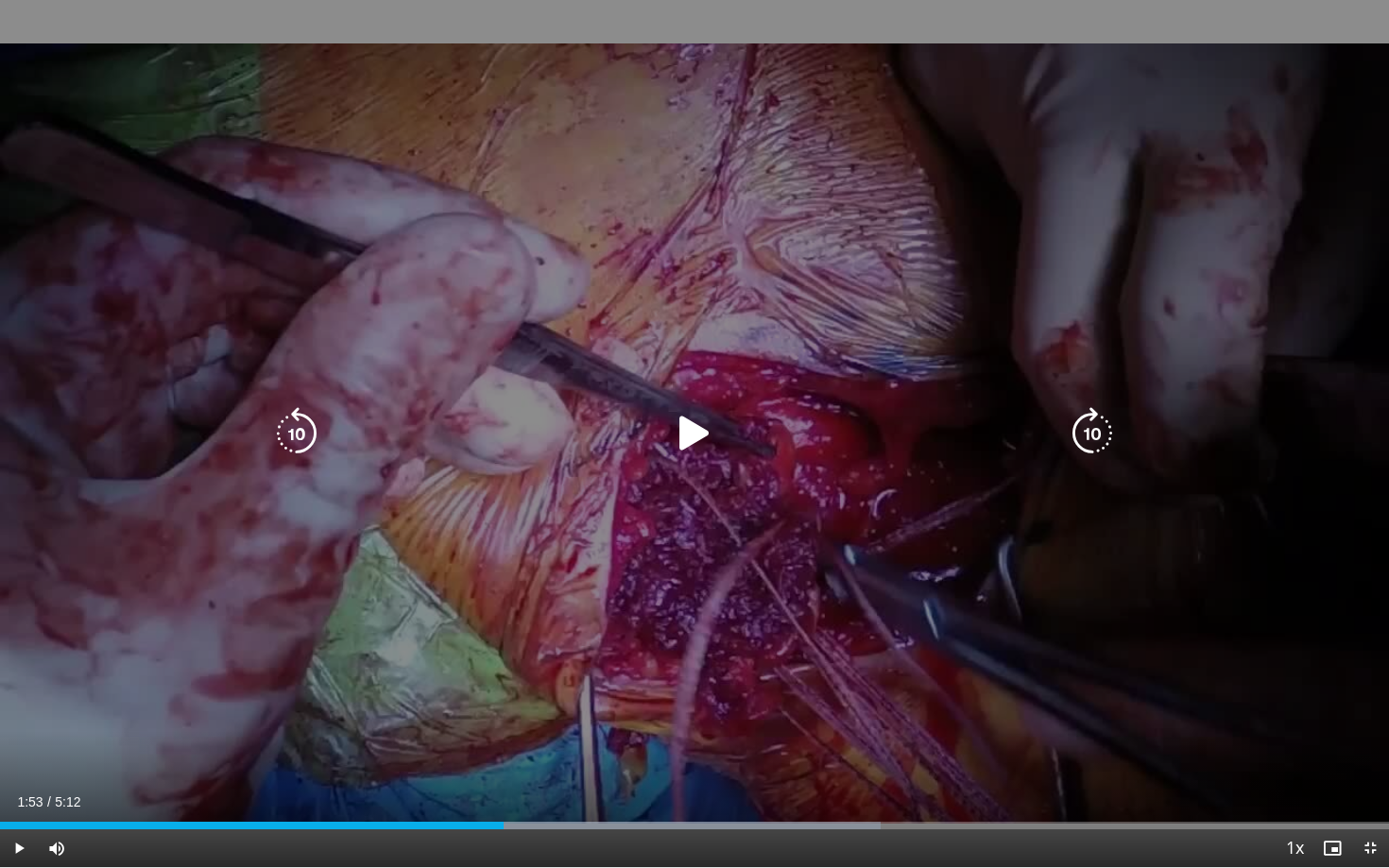 click on "10 seconds
Tap to unmute" at bounding box center [694, 434] 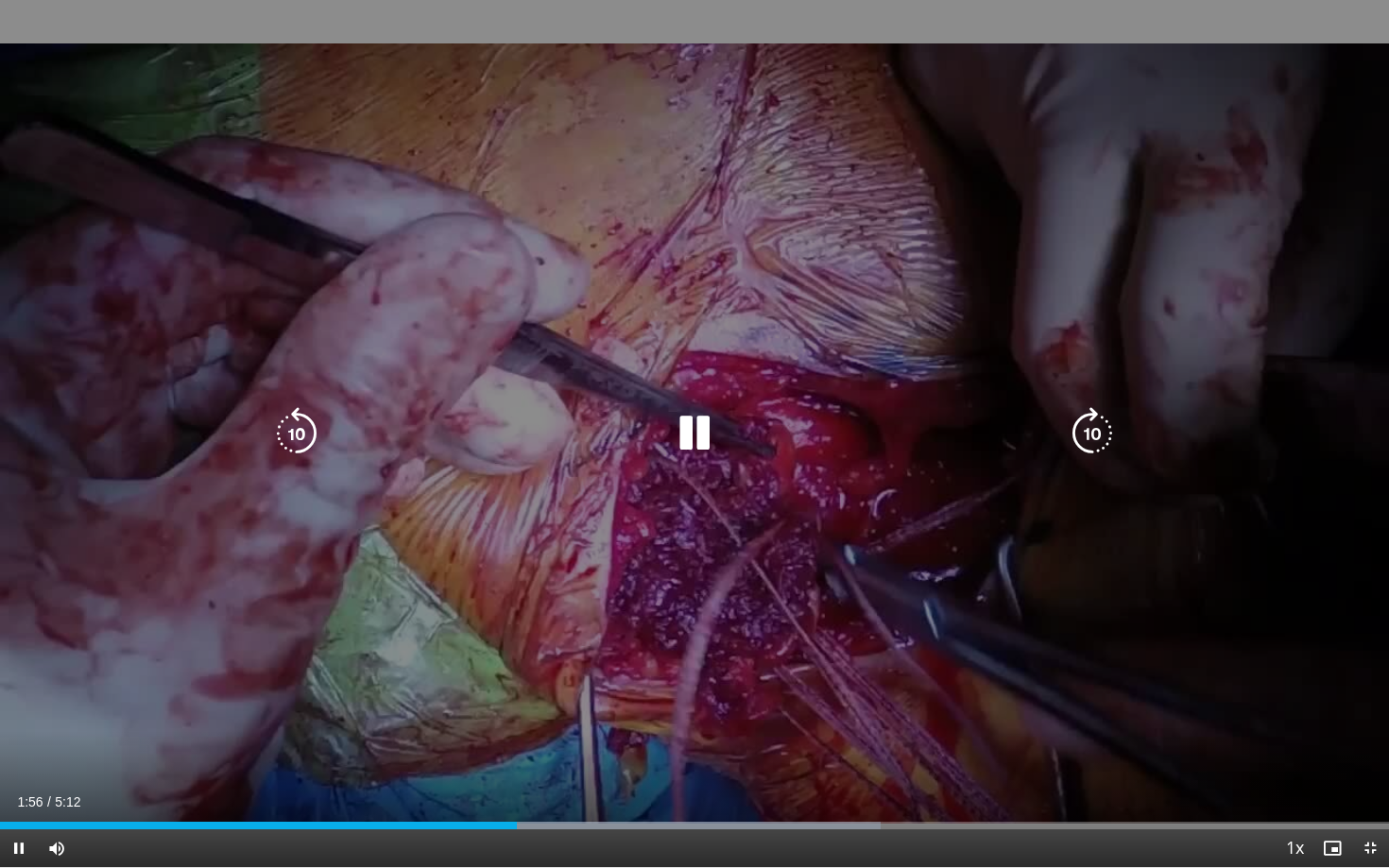 click on "10 seconds
Tap to unmute" at bounding box center (694, 434) 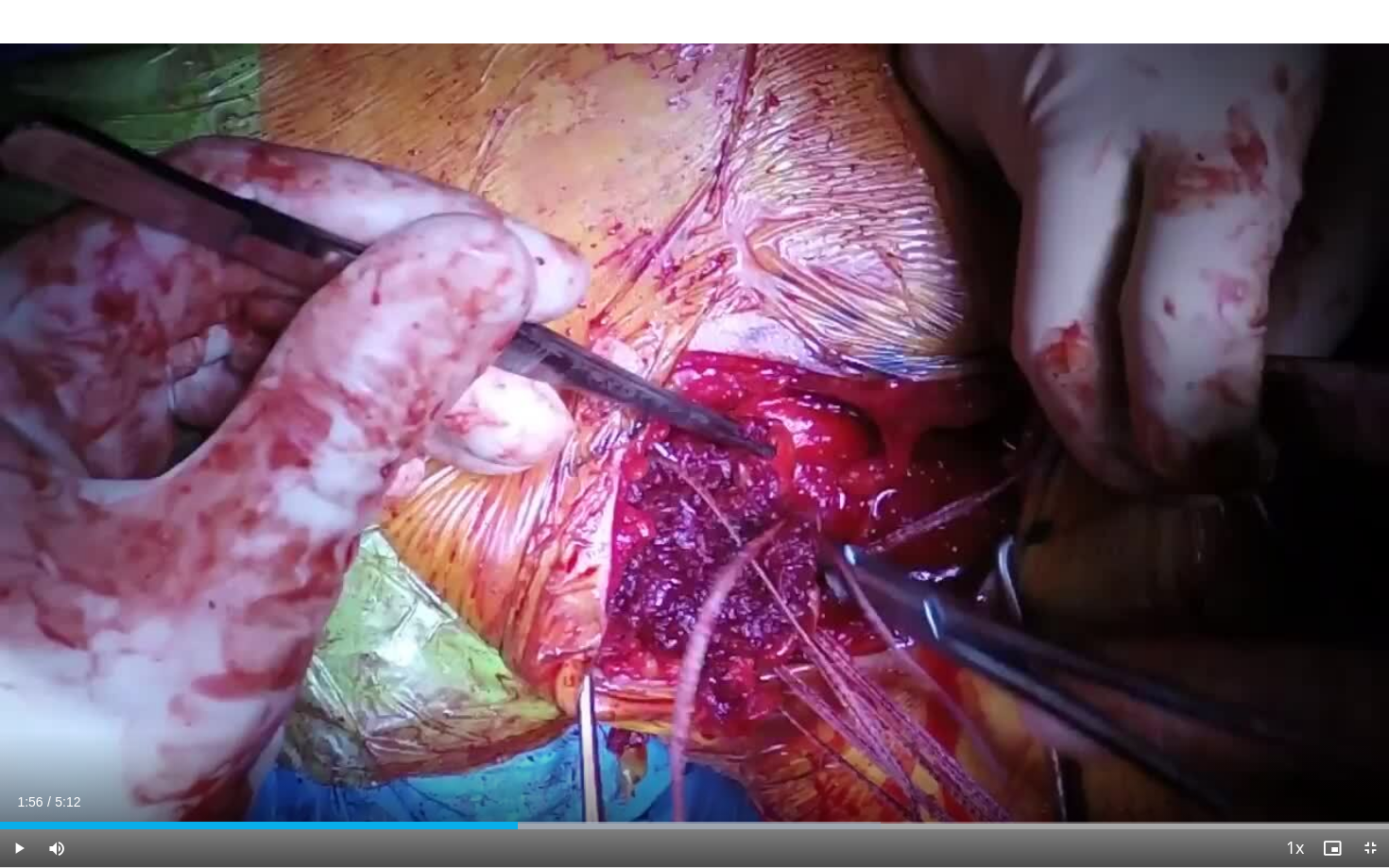 click on "10 seconds
Tap to unmute" at bounding box center (694, 434) 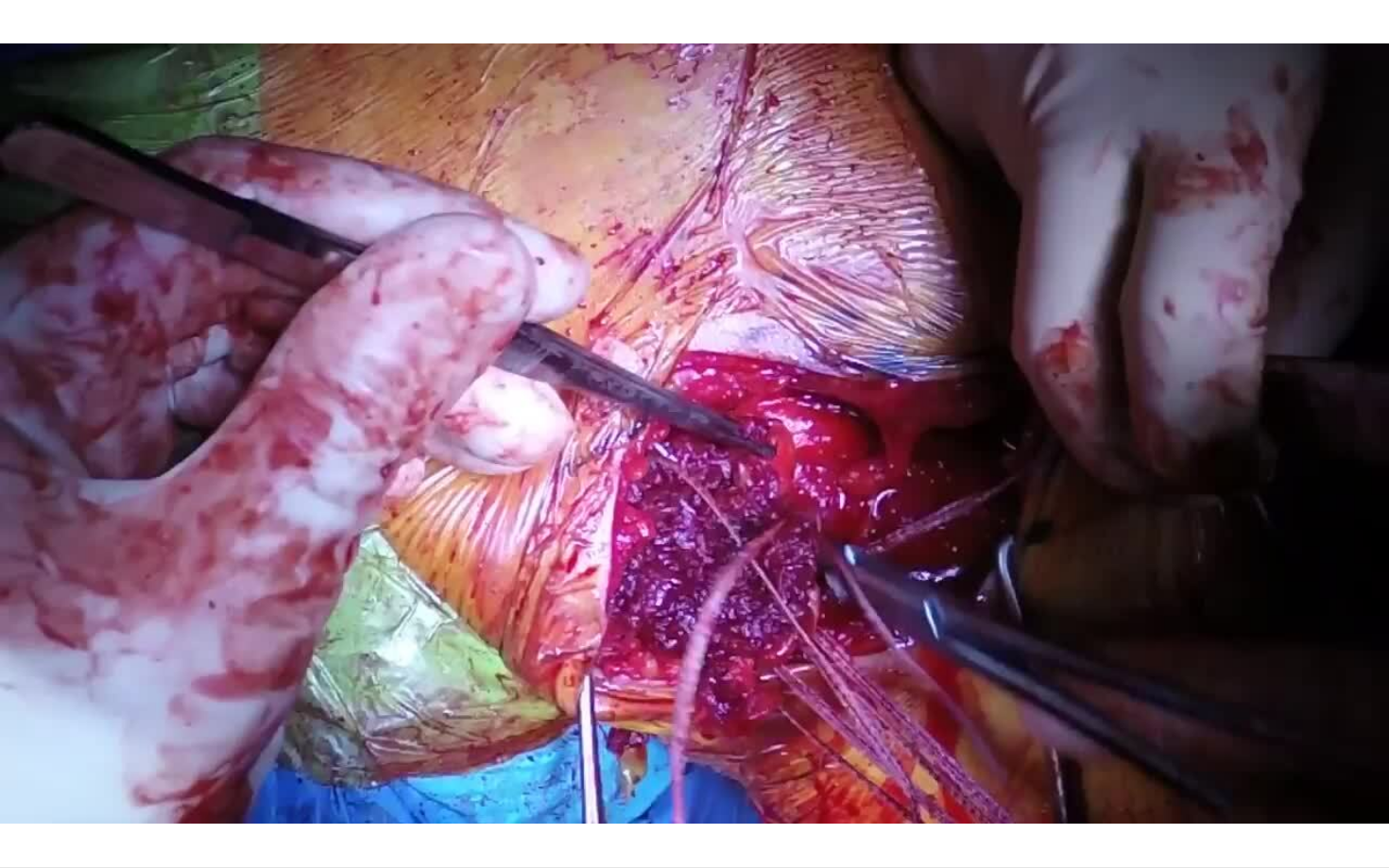click on "10 seconds
Tap to unmute" at bounding box center [694, 434] 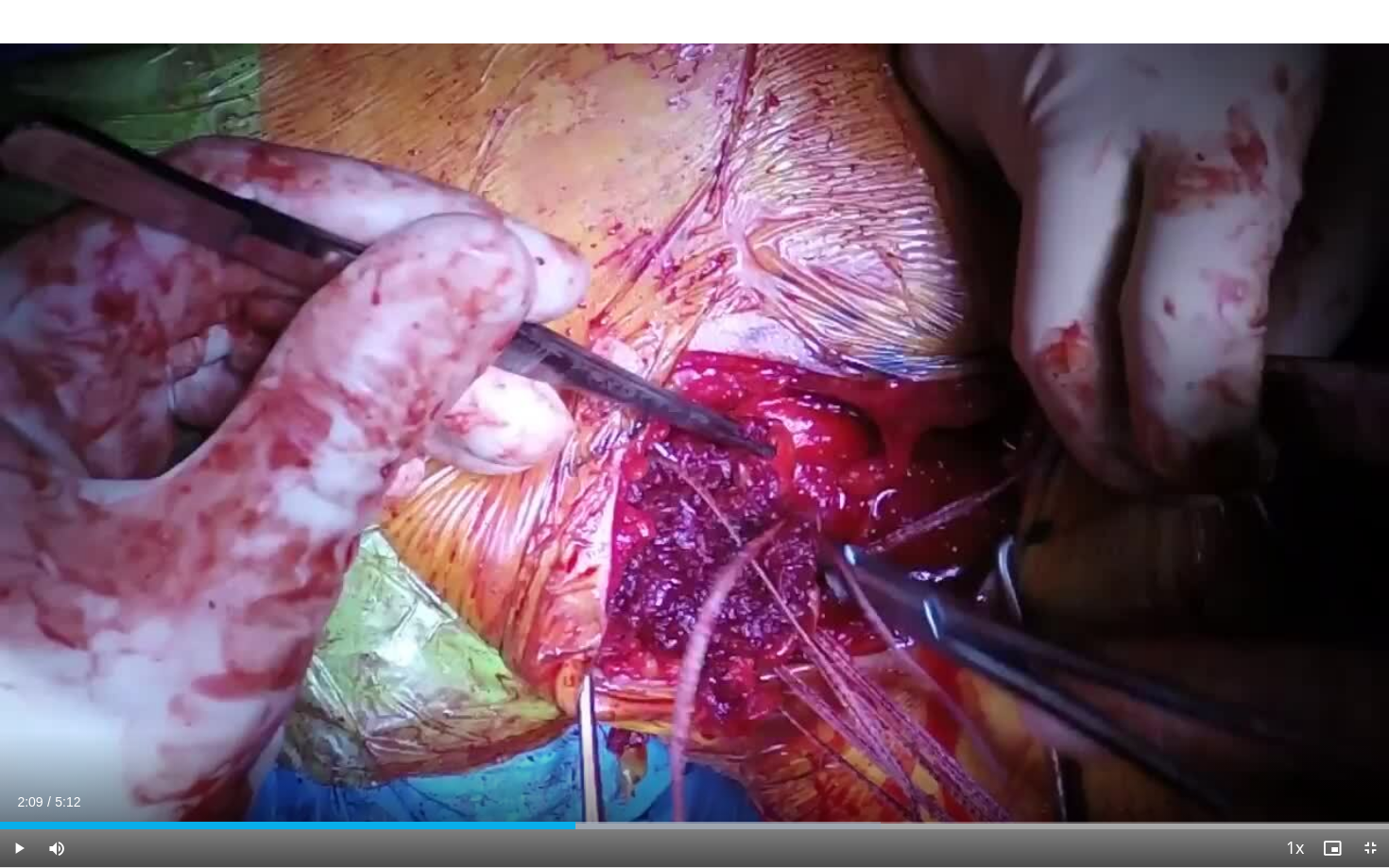 click on "10 seconds
Tap to unmute" at bounding box center [694, 434] 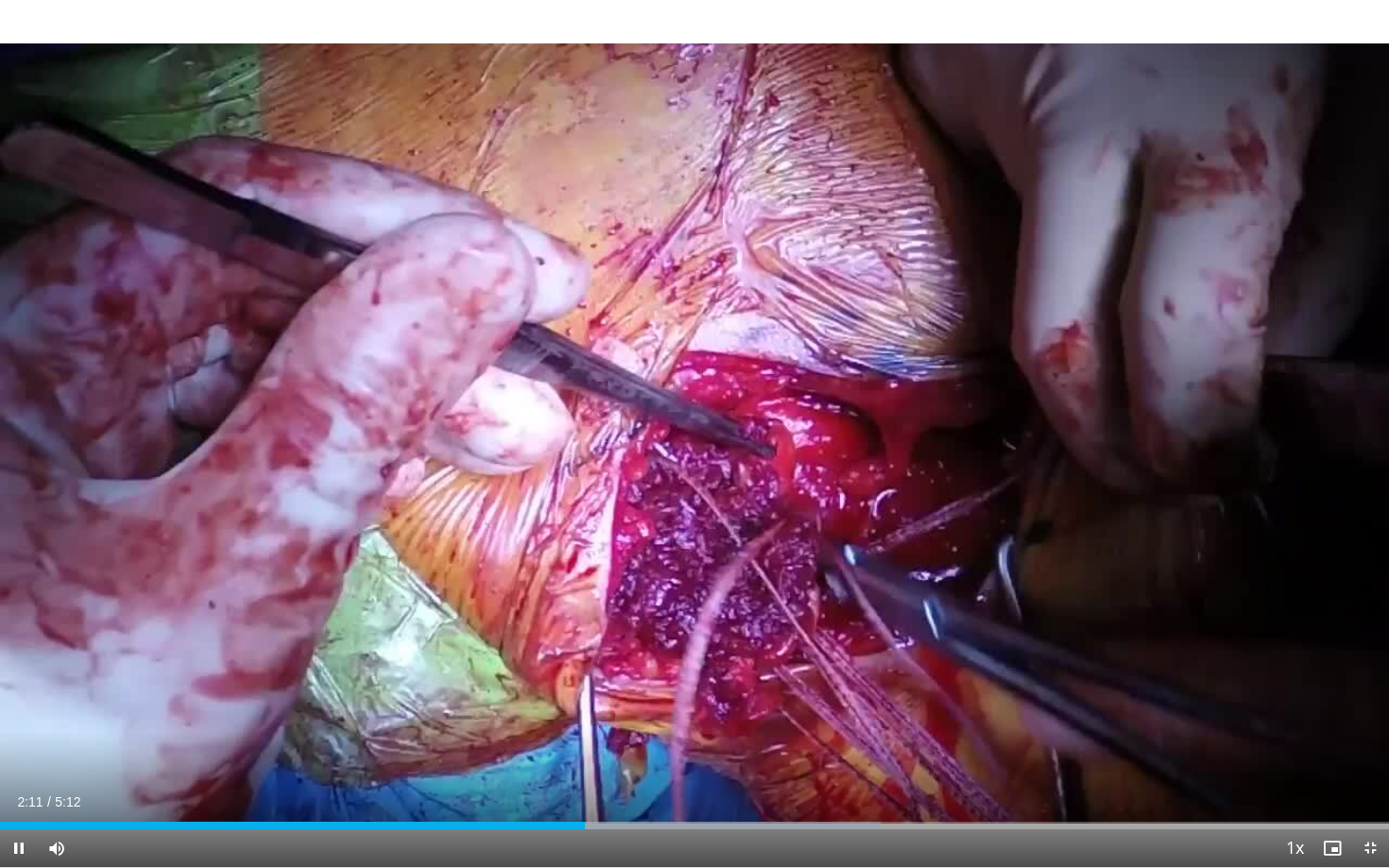 click on "10 seconds
Tap to unmute" at bounding box center (694, 434) 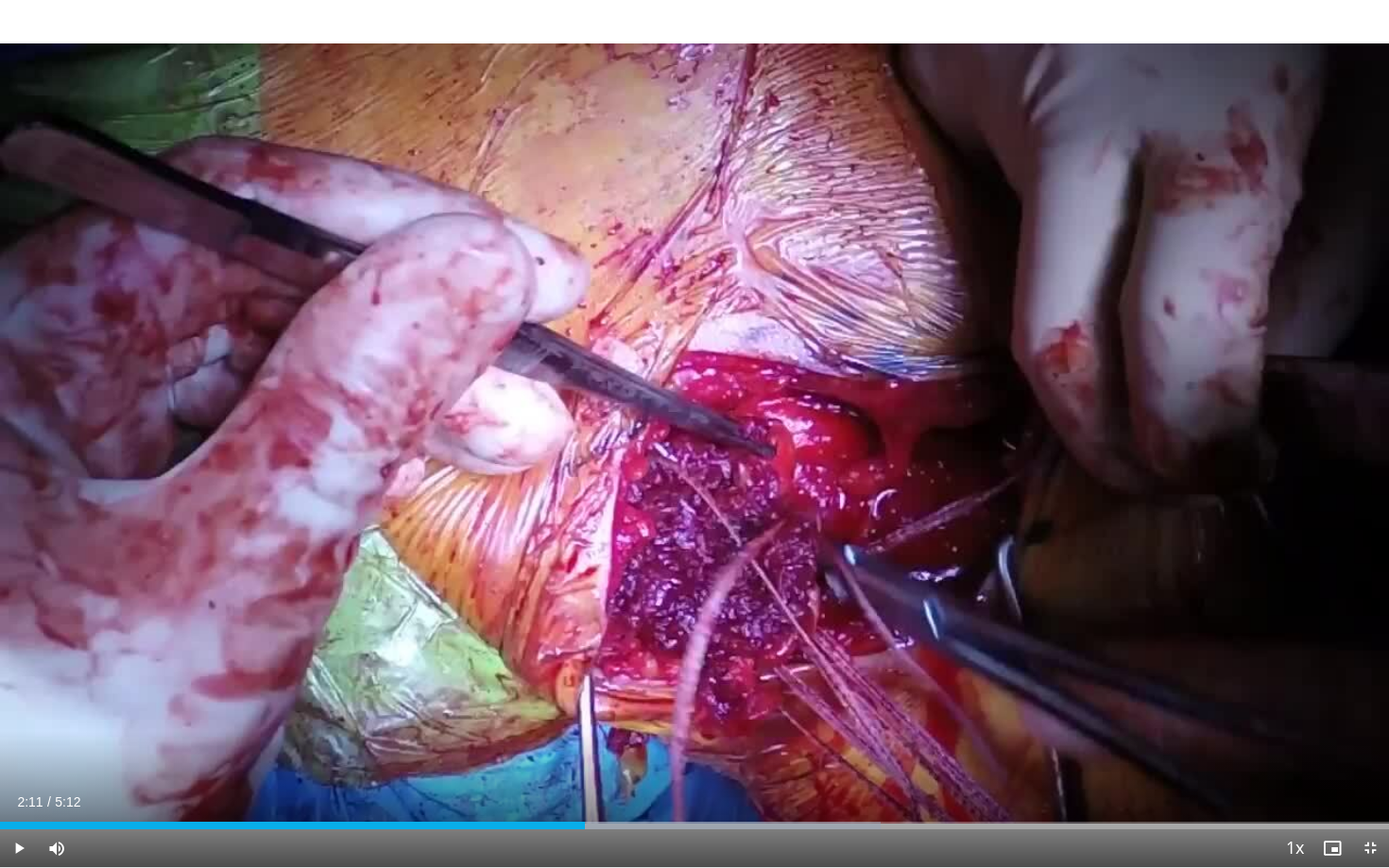 click on "10 seconds
Tap to unmute" at bounding box center (694, 434) 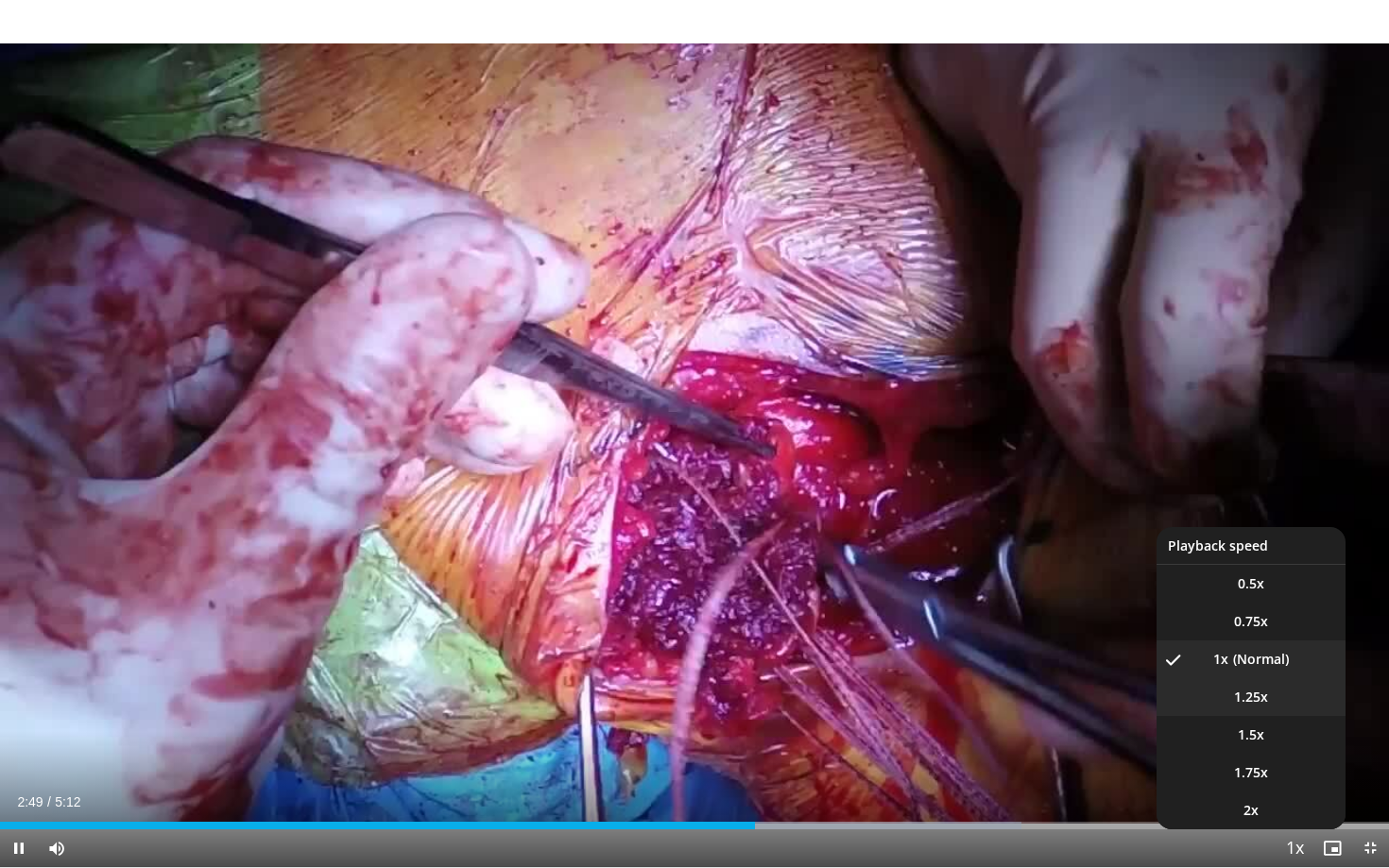 click on "1.25x" at bounding box center (1251, 697) 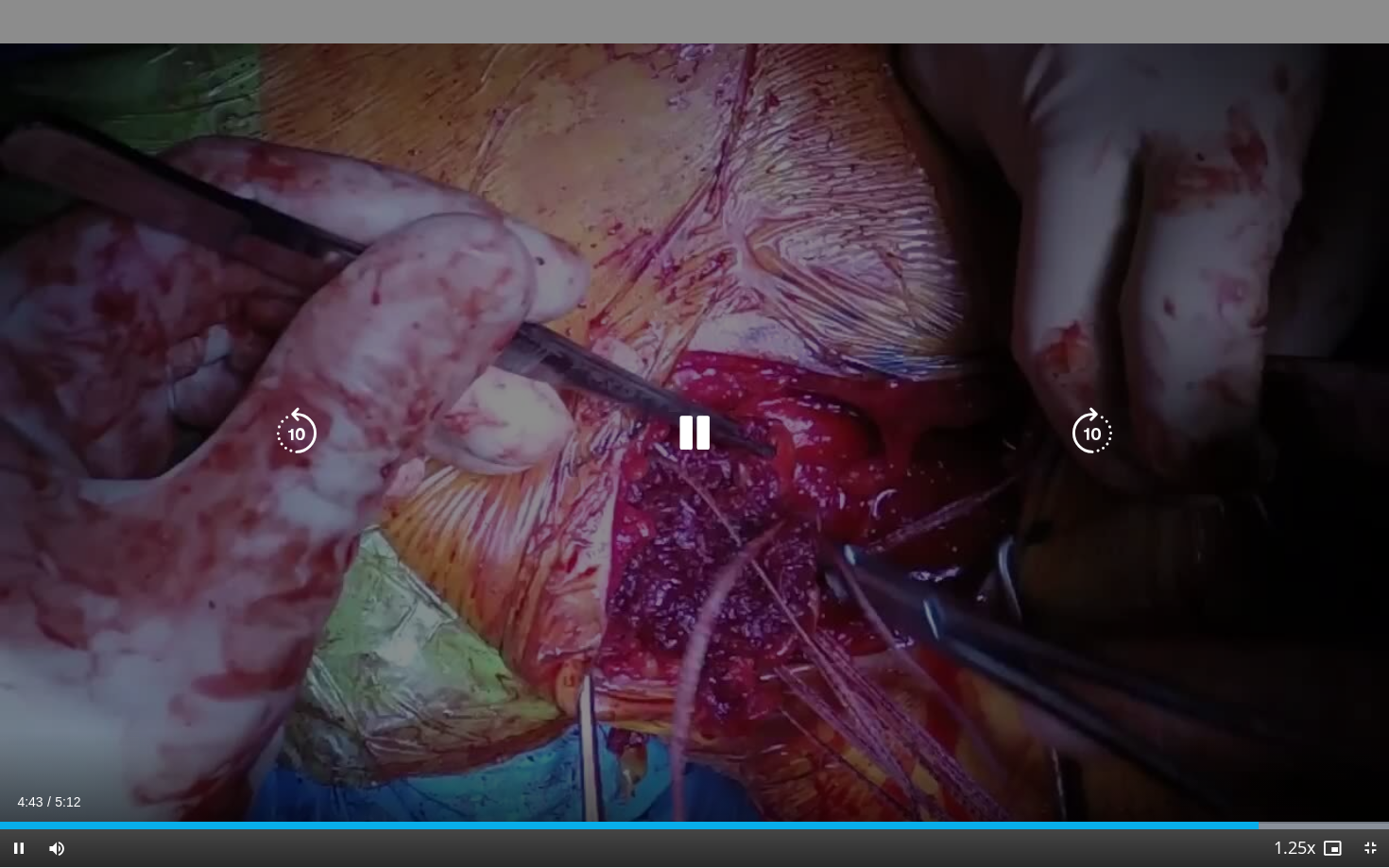 click on "10 seconds
Tap to unmute" at bounding box center [694, 434] 